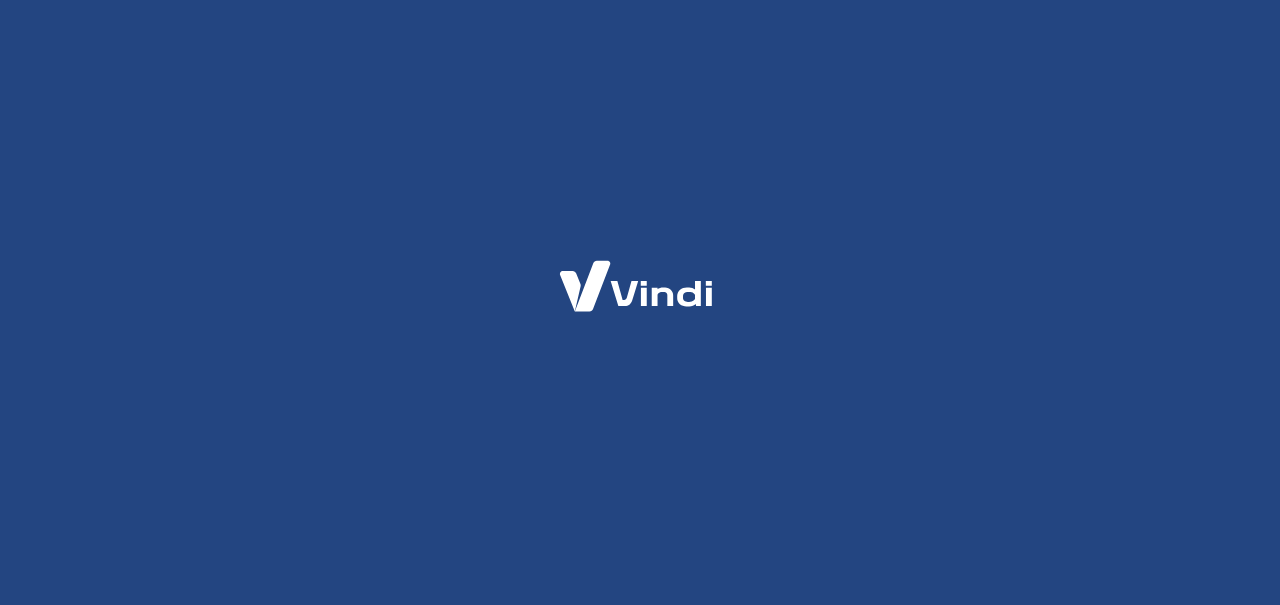 scroll, scrollTop: 0, scrollLeft: 0, axis: both 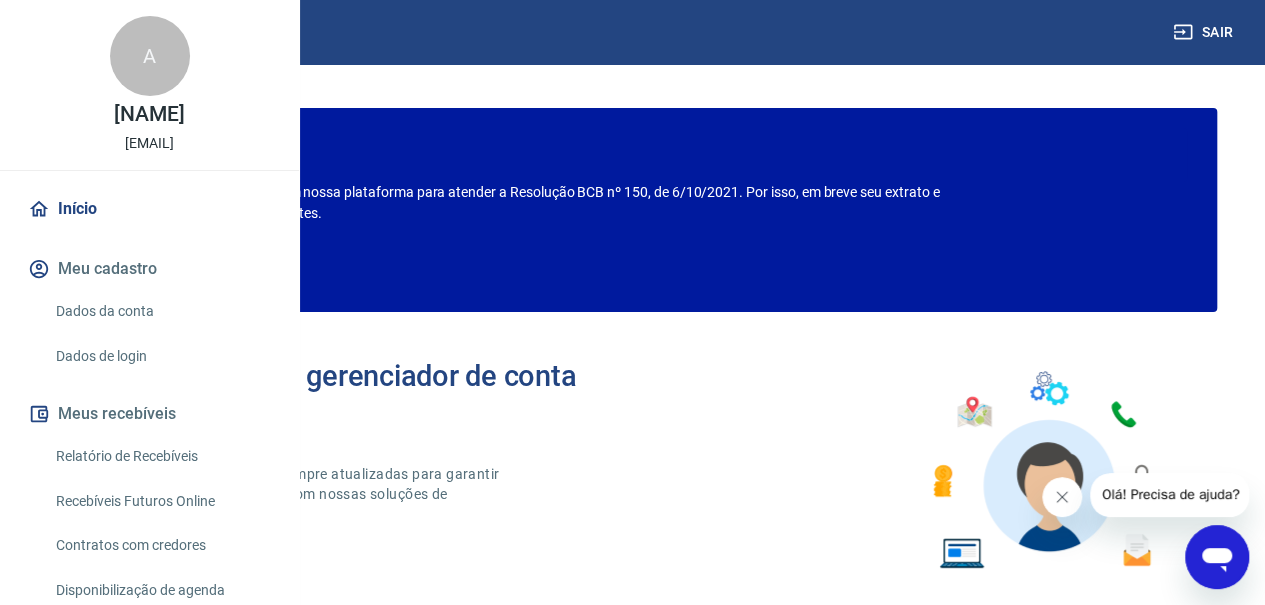 click on "Confira o que muda" at bounding box center (183, 268) 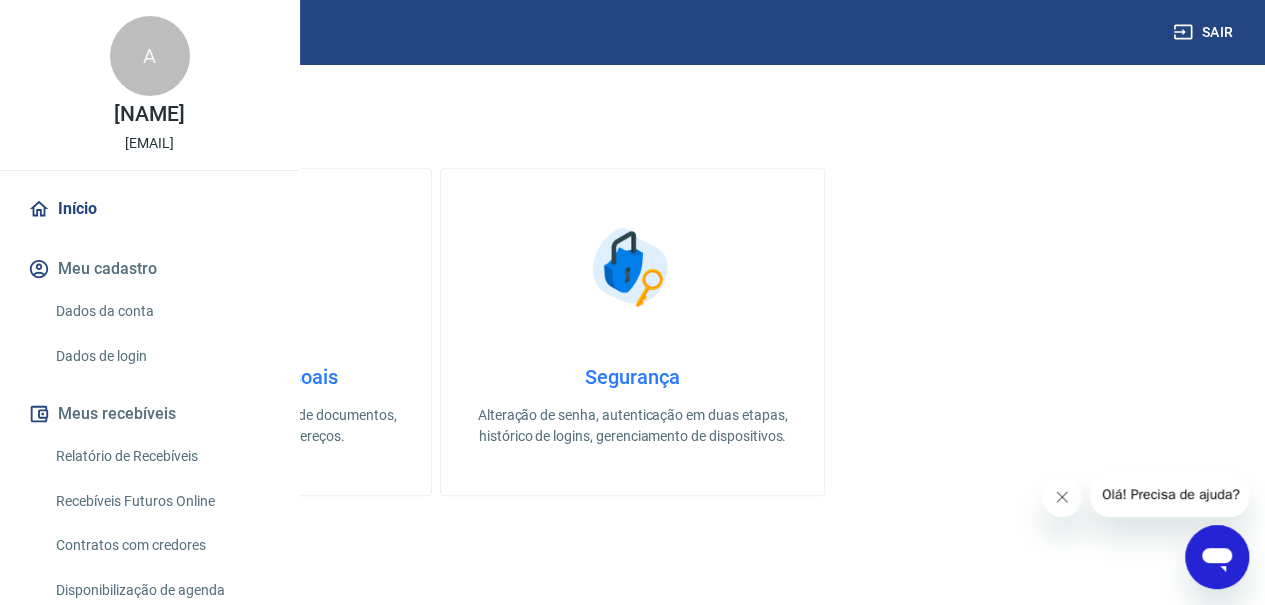 click on "Informações pessoais" at bounding box center (240, 377) 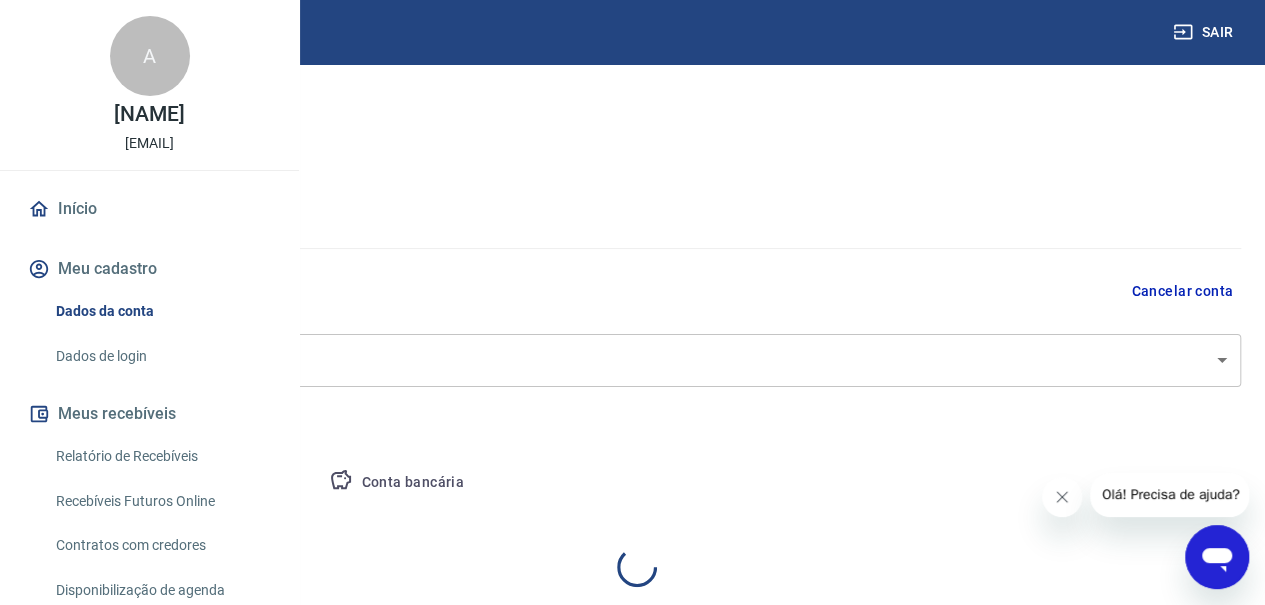 select on "RJ" 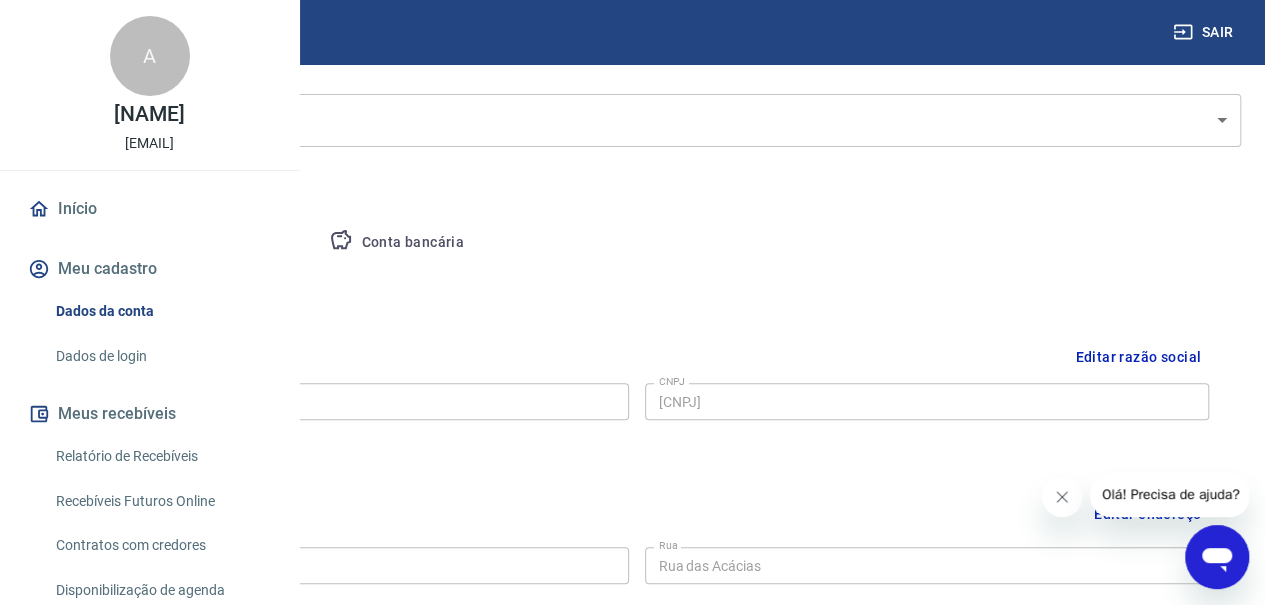 scroll, scrollTop: 280, scrollLeft: 0, axis: vertical 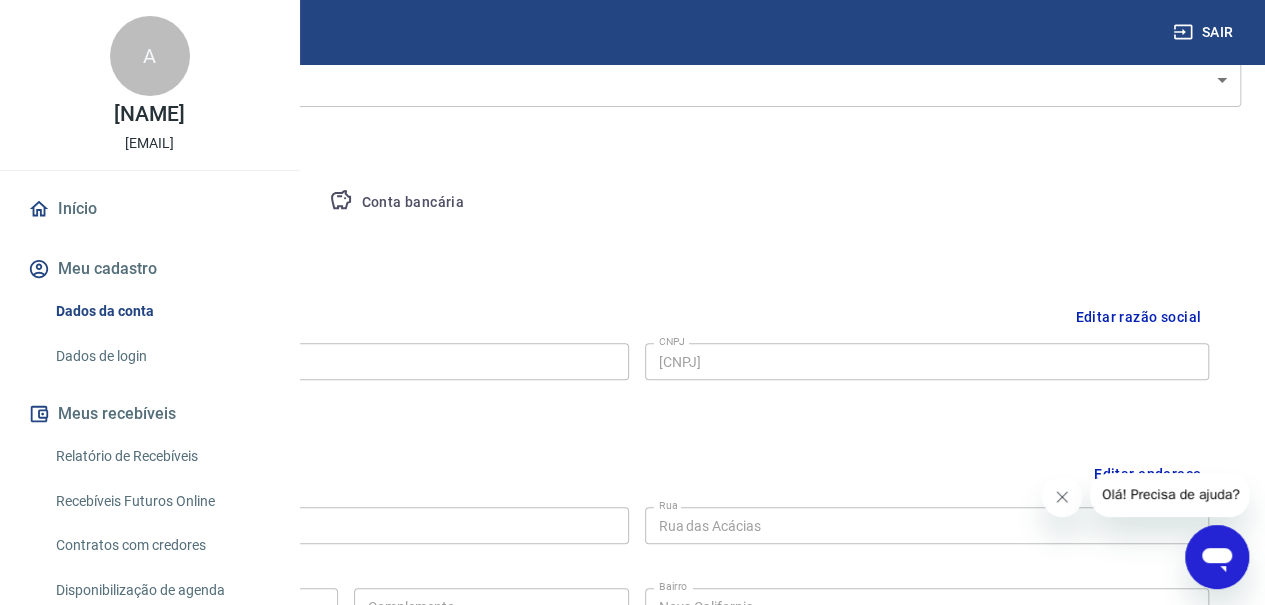click on "Pessoa titular" at bounding box center [234, 203] 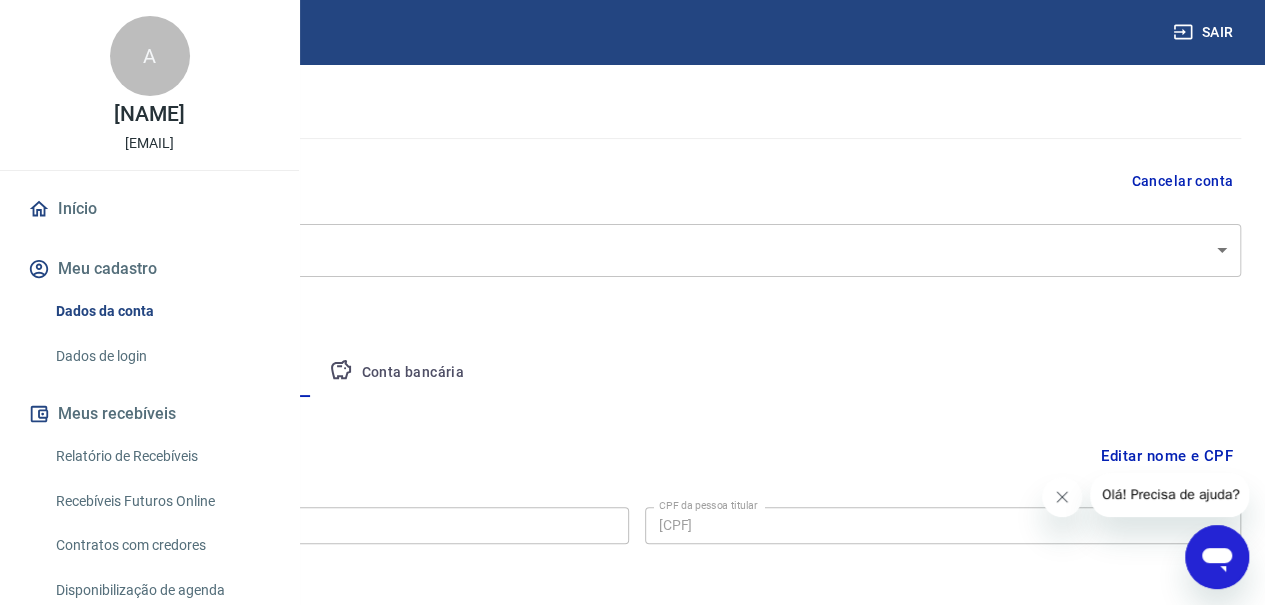 scroll, scrollTop: 194, scrollLeft: 0, axis: vertical 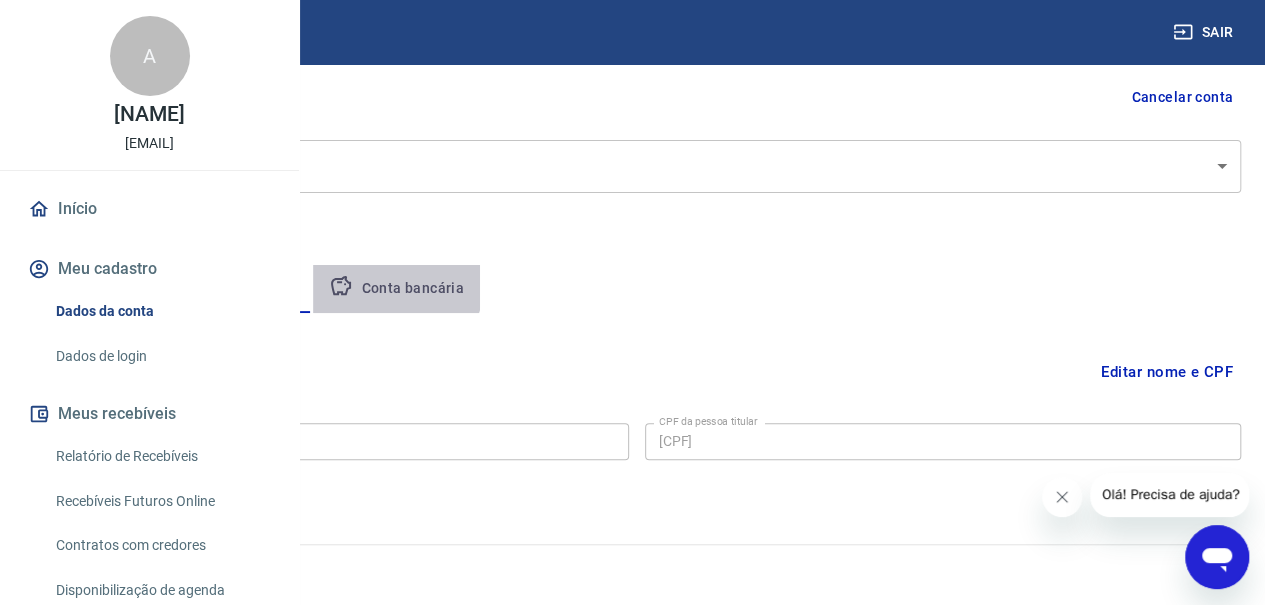 click on "Conta bancária" at bounding box center (396, 289) 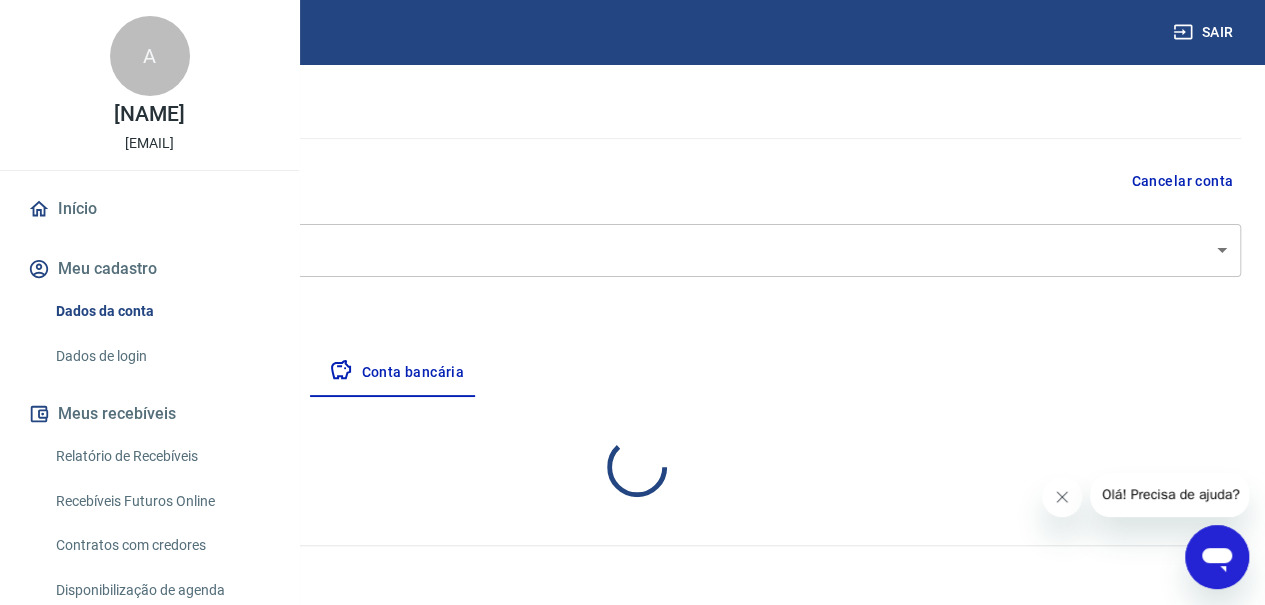 scroll, scrollTop: 194, scrollLeft: 0, axis: vertical 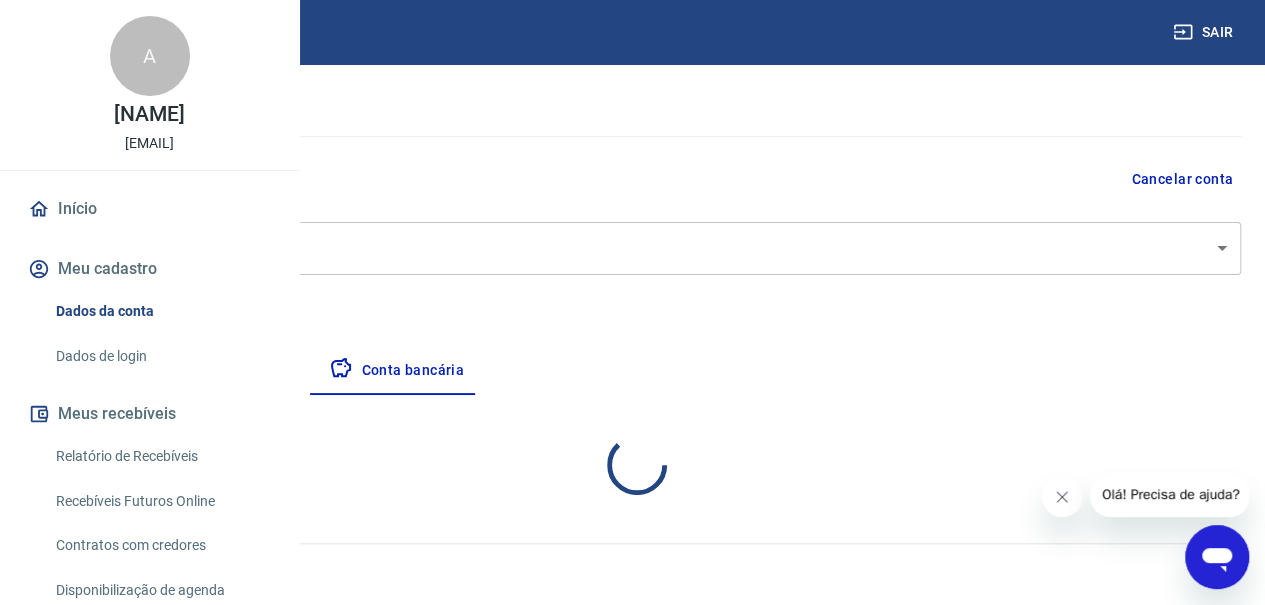 select on "1" 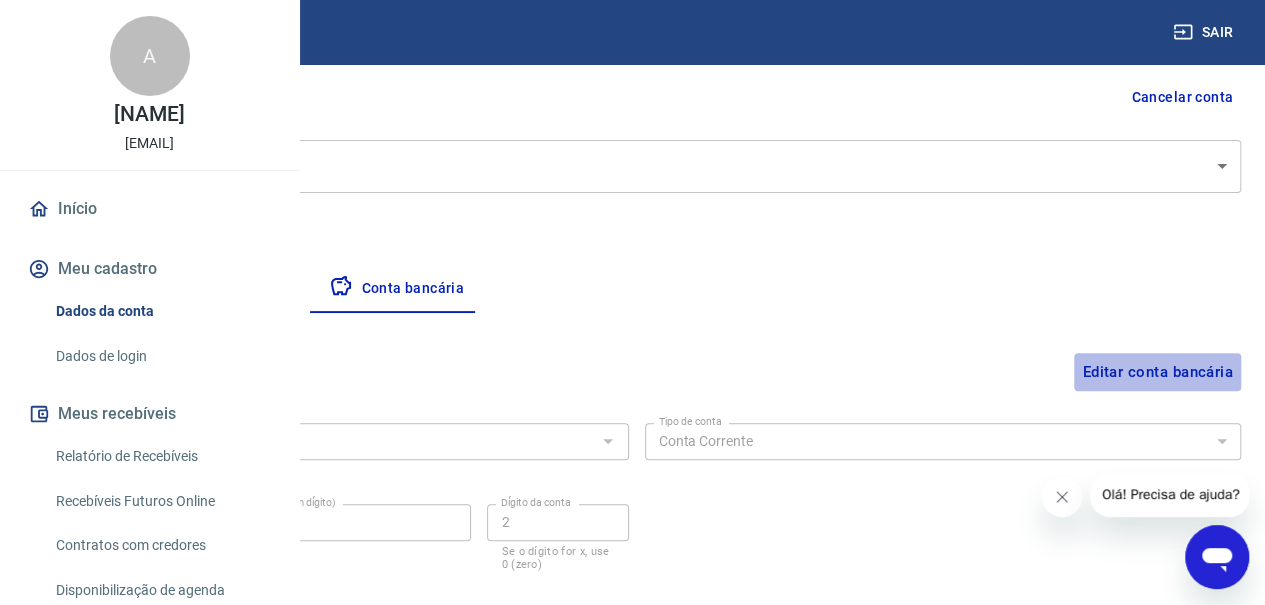 click on "Editar conta bancária" at bounding box center [1157, 372] 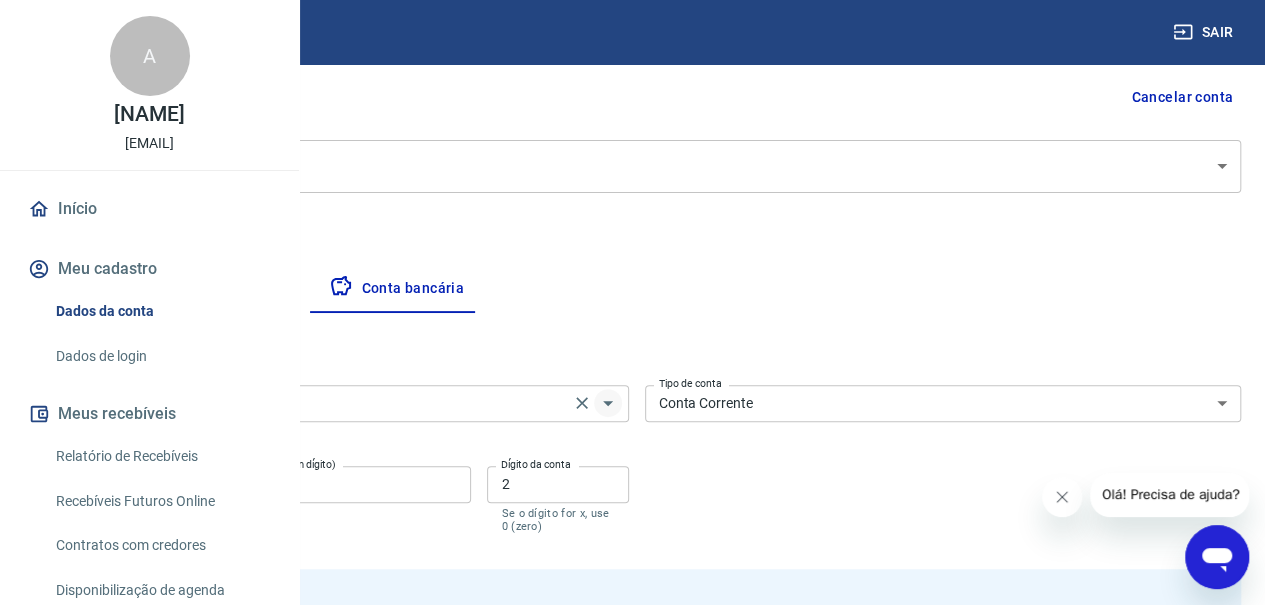 click 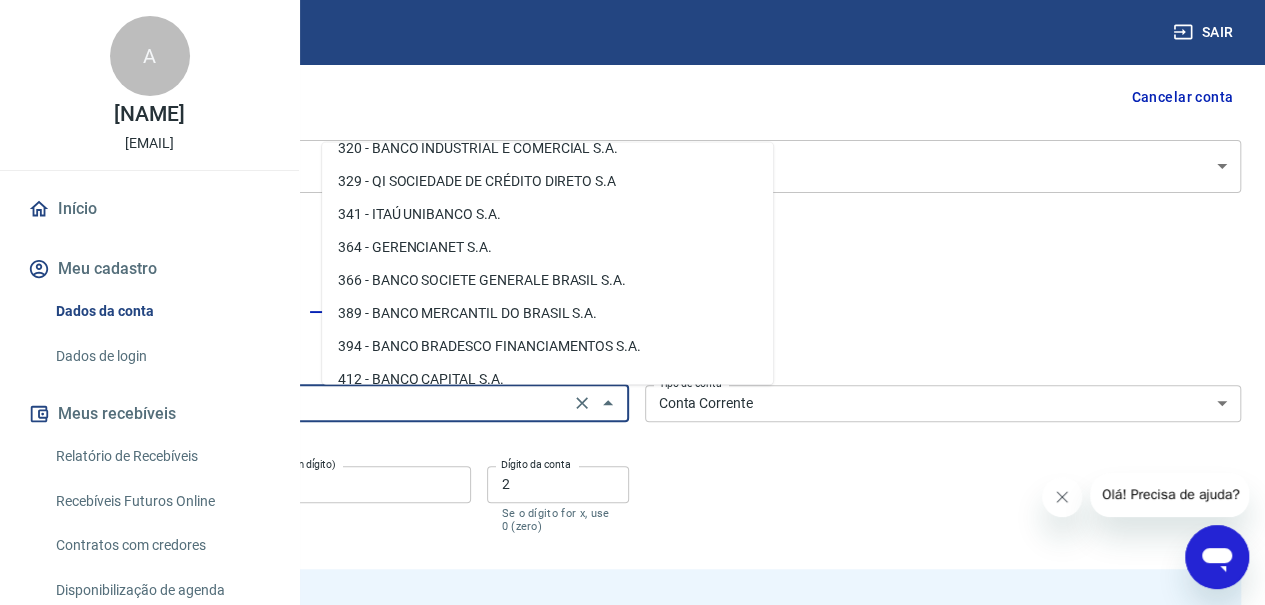 scroll, scrollTop: 0, scrollLeft: 0, axis: both 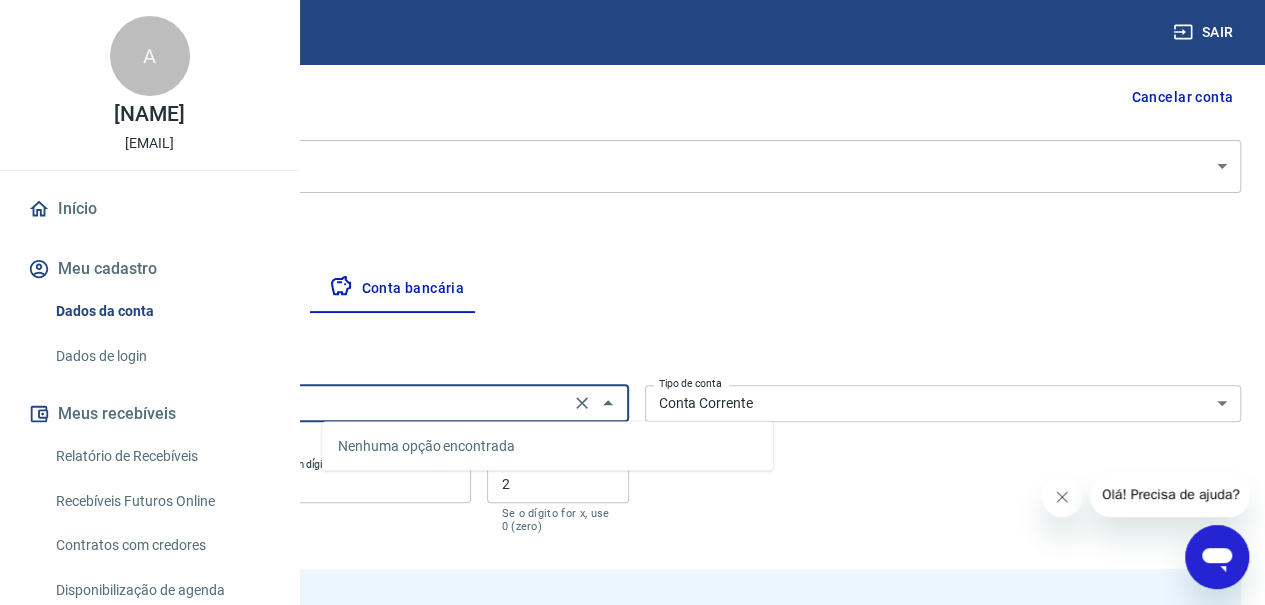 type on "I" 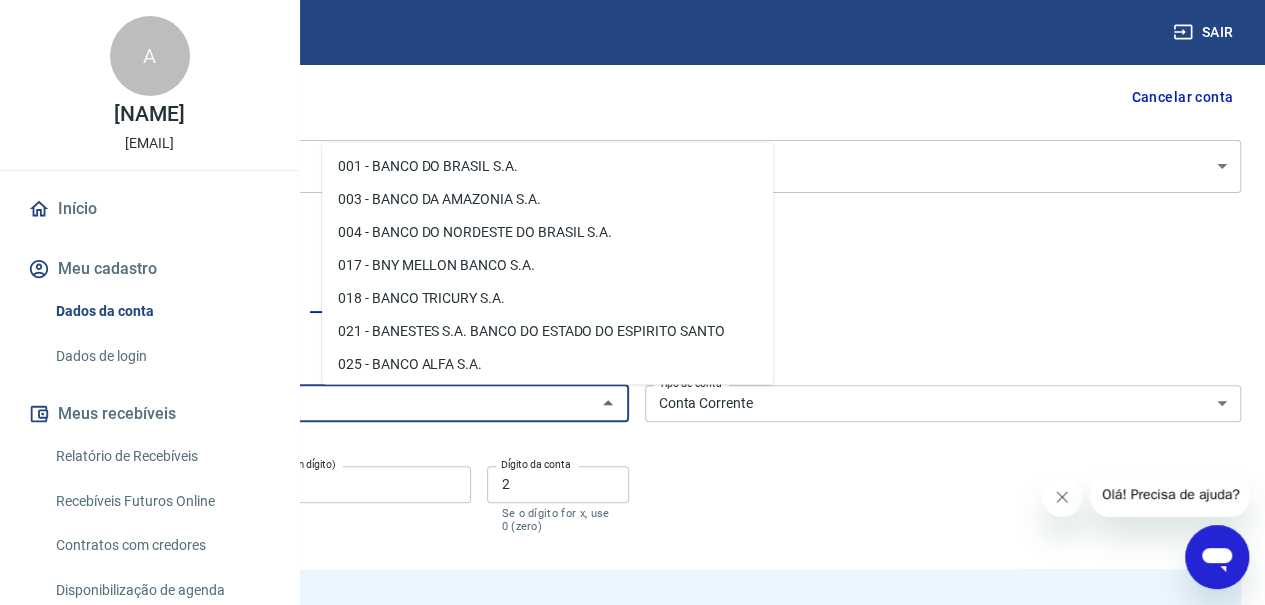 type on "C" 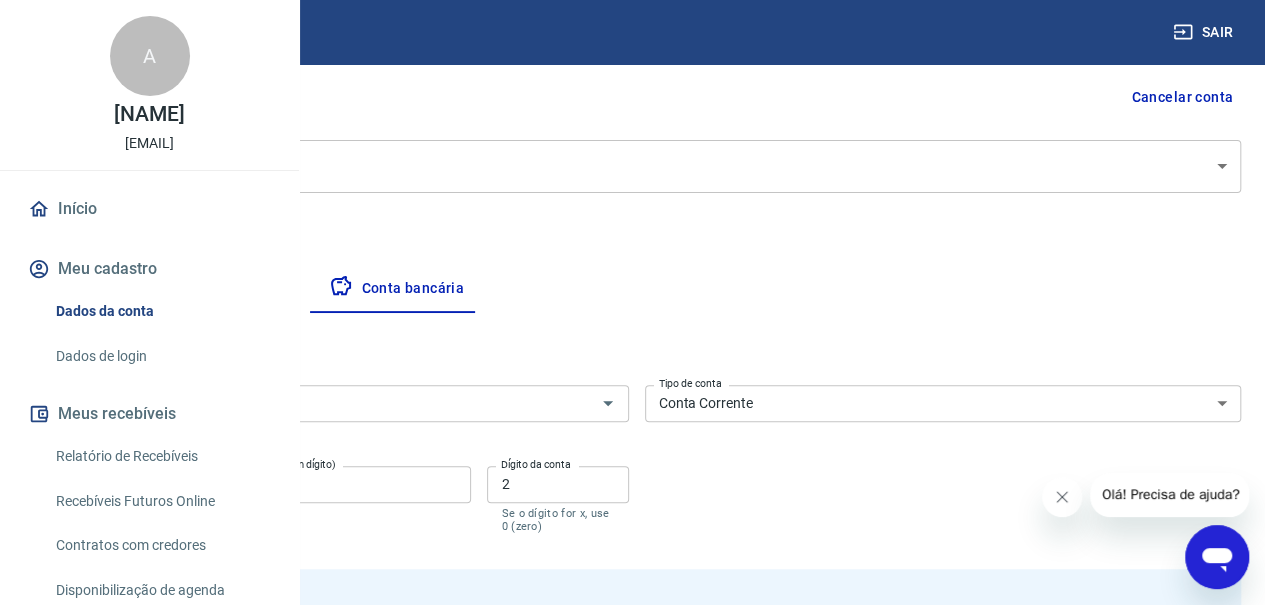 click on "Banco Banco Tipo de conta Conta Corrente Conta Poupança Tipo de conta Agência (sem dígito) 0050 Agência (sem dígito) Conta (sem dígito) 492479 Conta (sem dígito) Dígito da conta 2 Dígito da conta Se o dígito for x, use 0 (zero)" at bounding box center [636, 457] 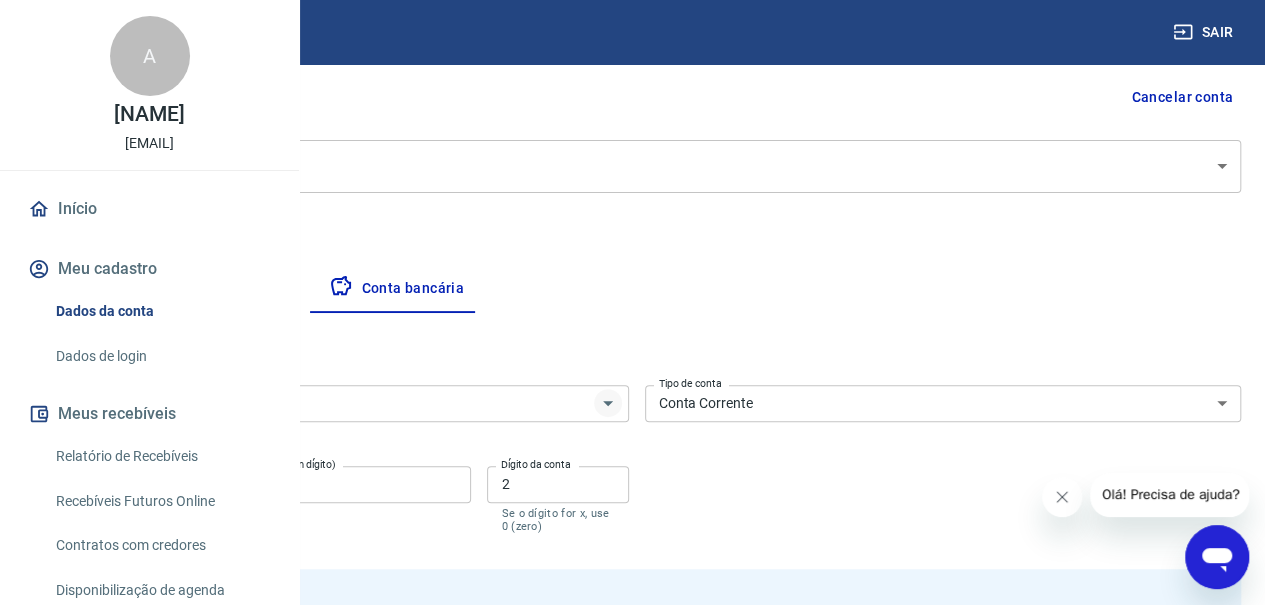 drag, startPoint x: 773, startPoint y: 377, endPoint x: 762, endPoint y: 395, distance: 21.095022 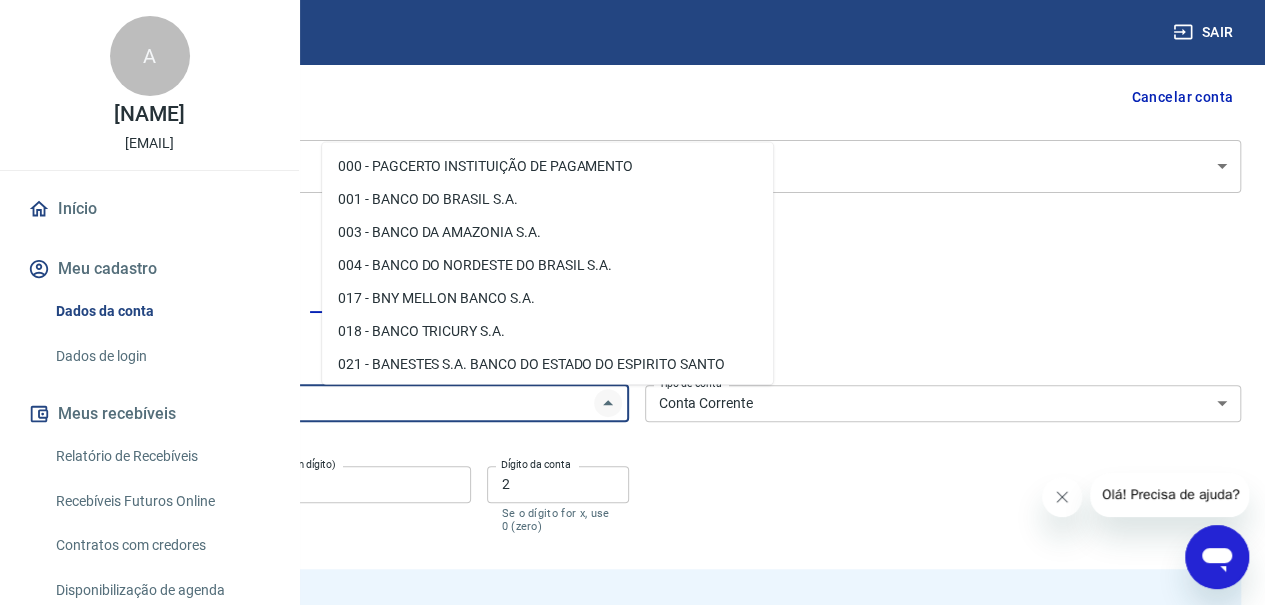 click 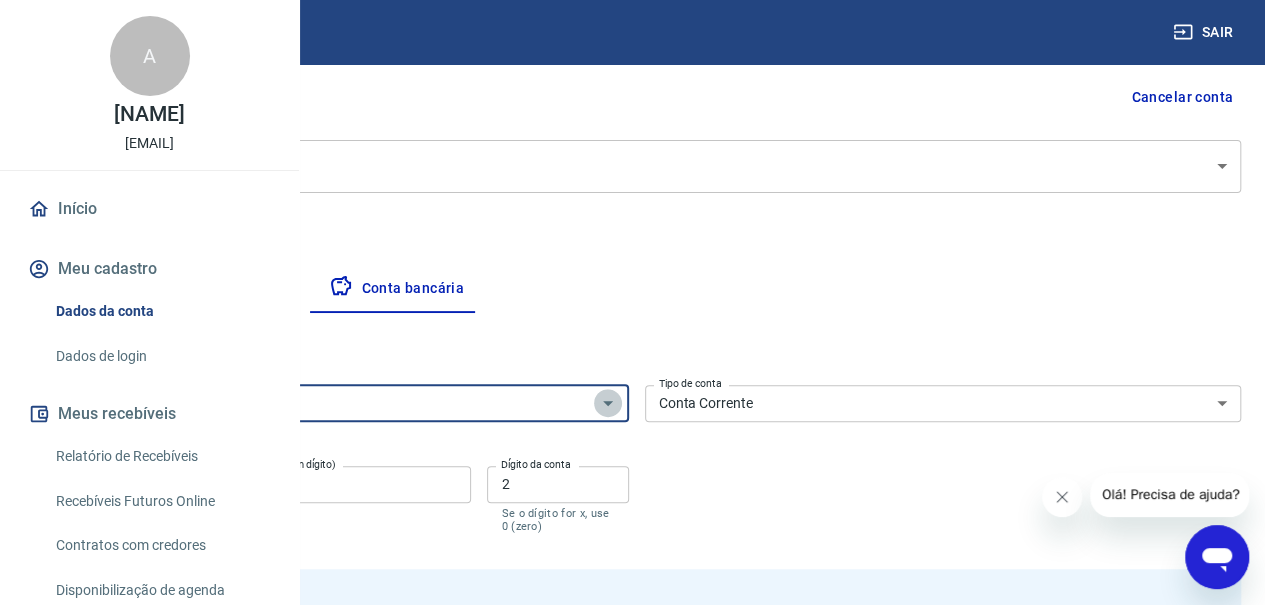 click 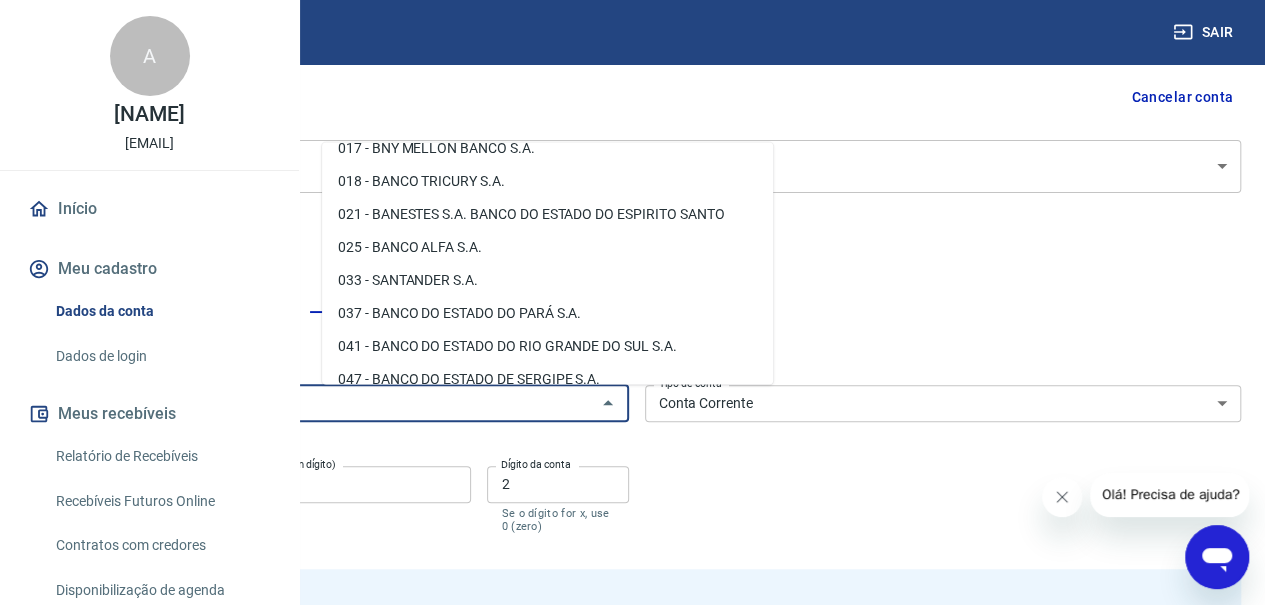 scroll, scrollTop: 160, scrollLeft: 0, axis: vertical 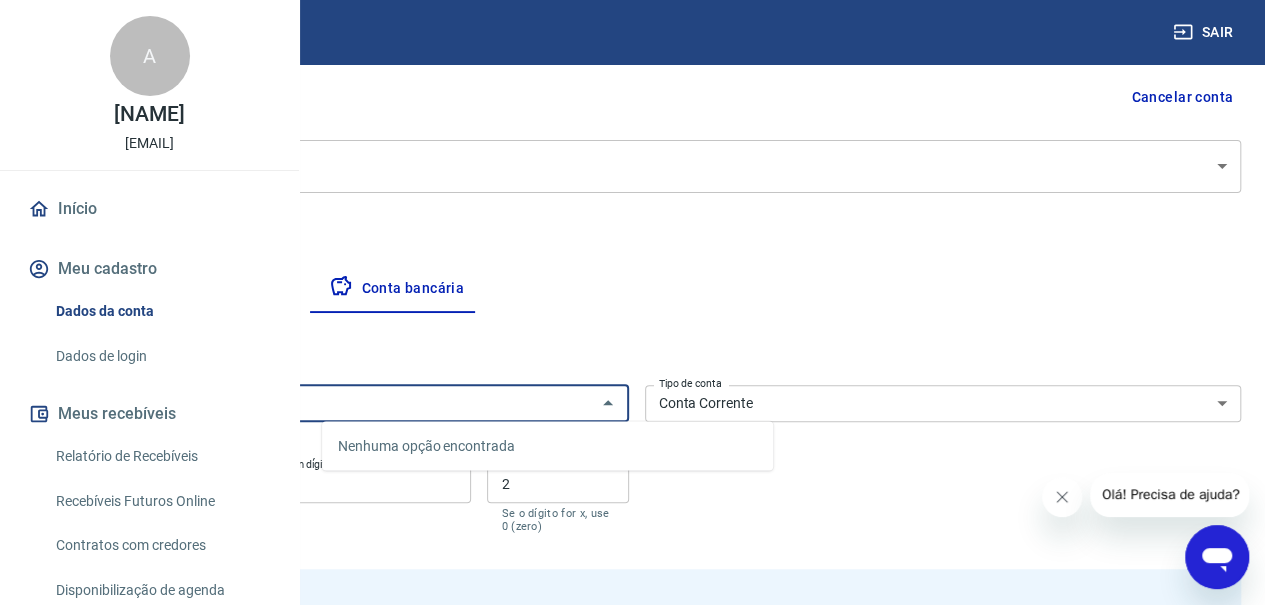 type on "542" 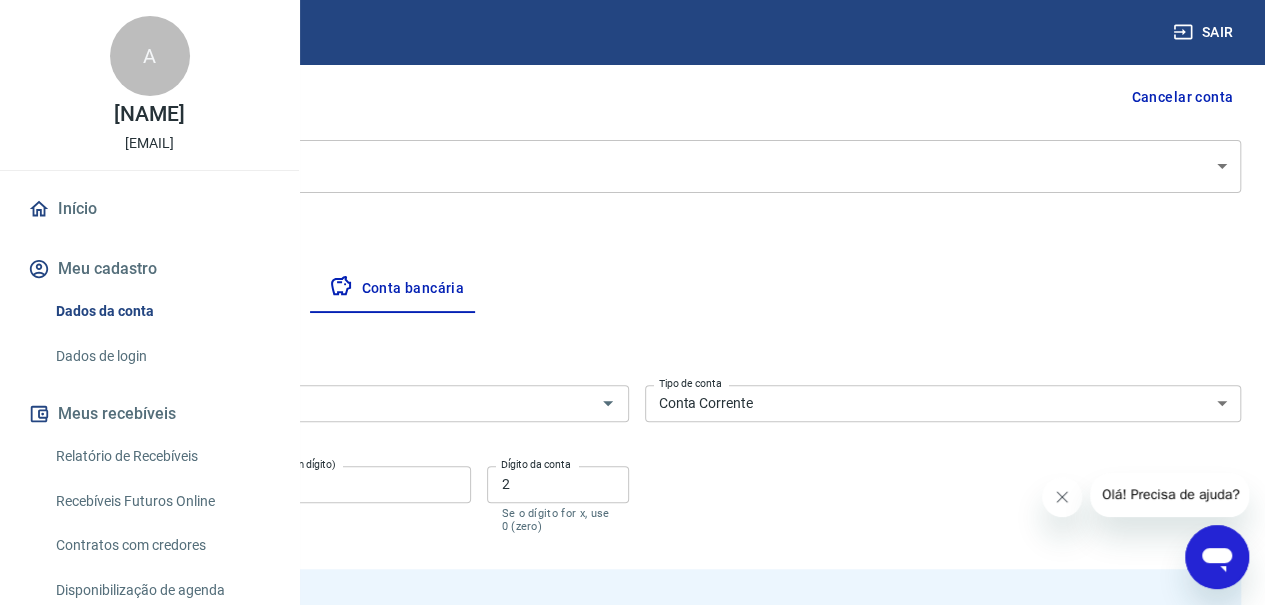click on "Empresa Pessoa titular Conta bancária" at bounding box center (636, 289) 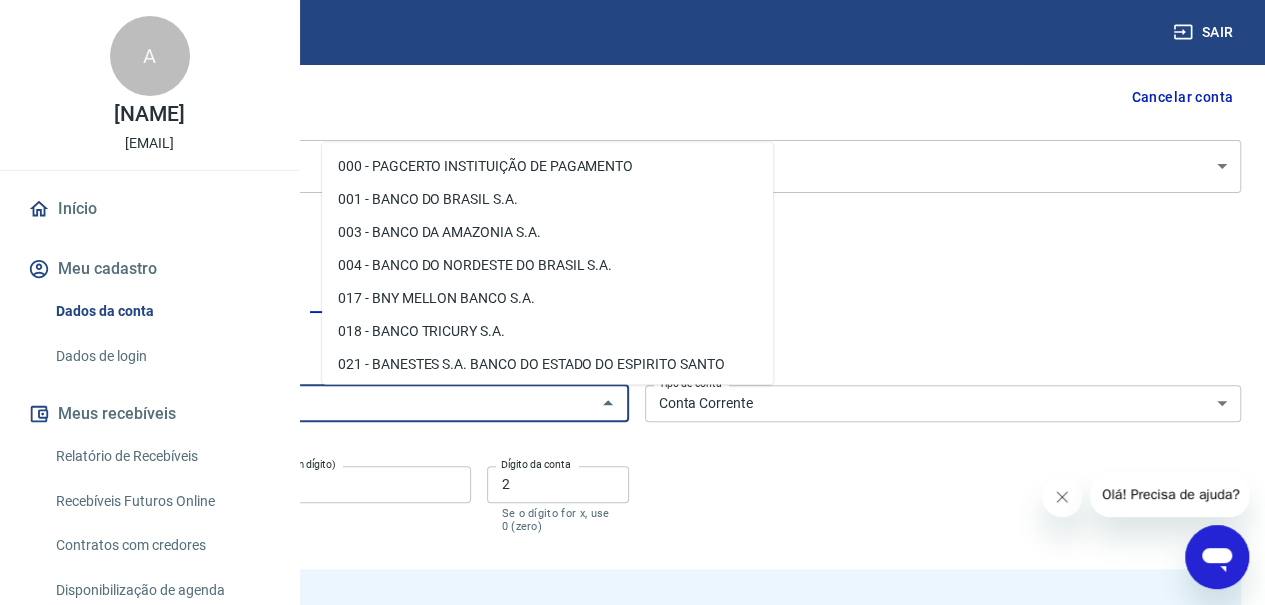 click on "Banco" at bounding box center [314, 403] 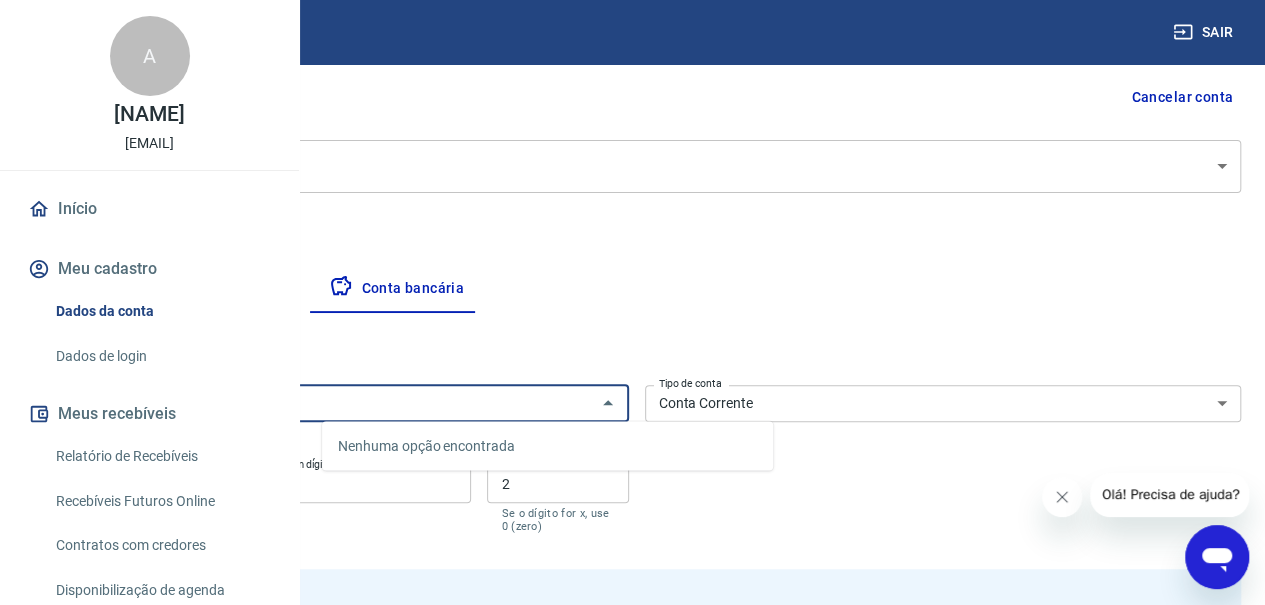 type on "4" 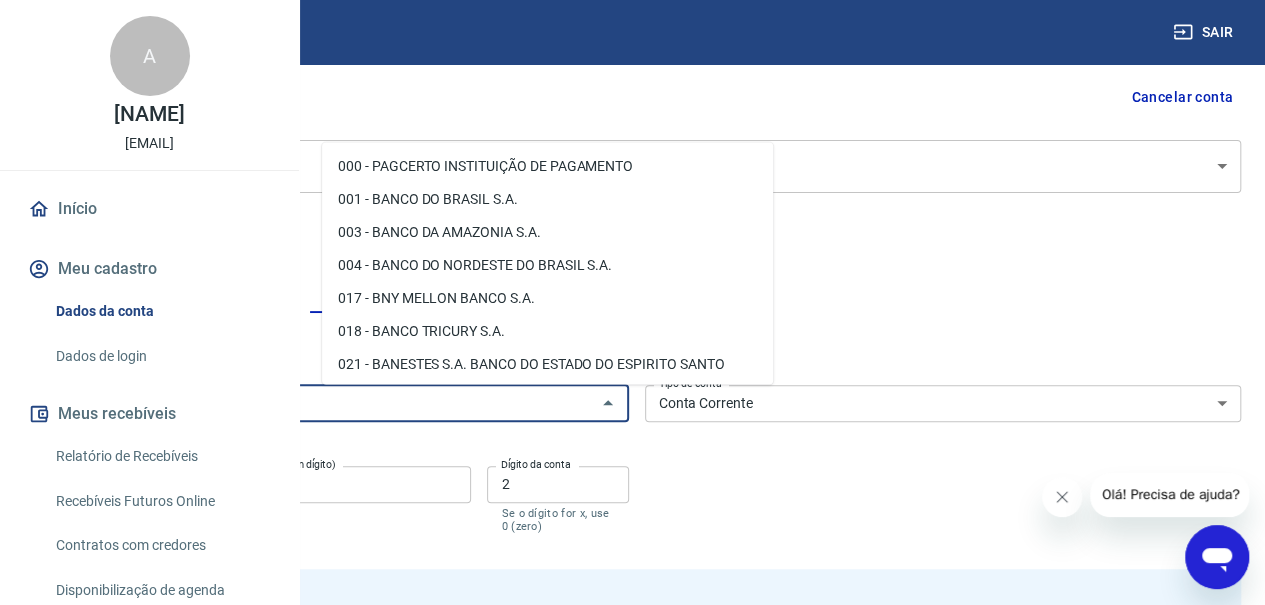 click at bounding box center [636, 50] 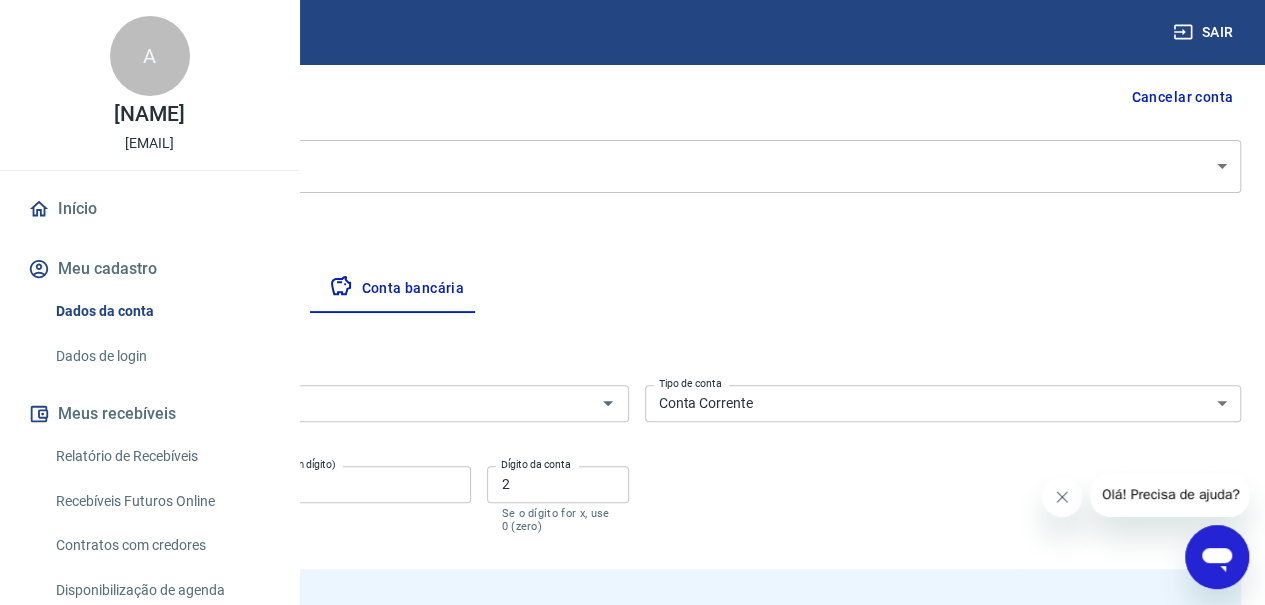 click on "Banco" at bounding box center (330, 403) 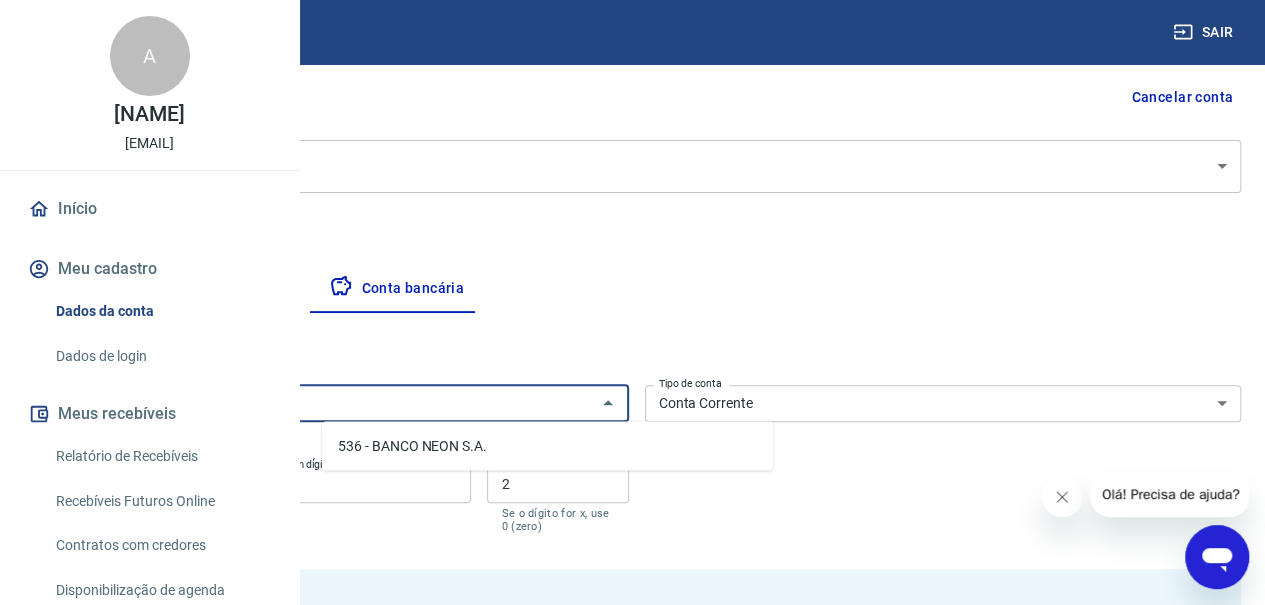 click on "536 - BANCO NEON S.A." at bounding box center [547, 445] 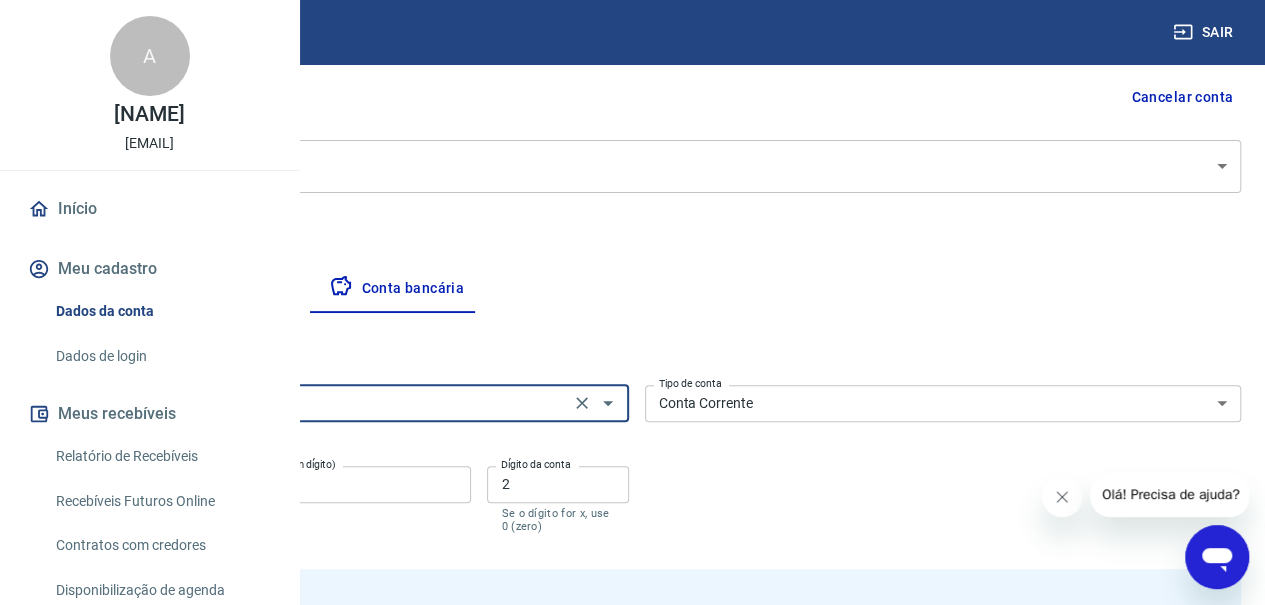 type on "536 - BANCO NEON S.A." 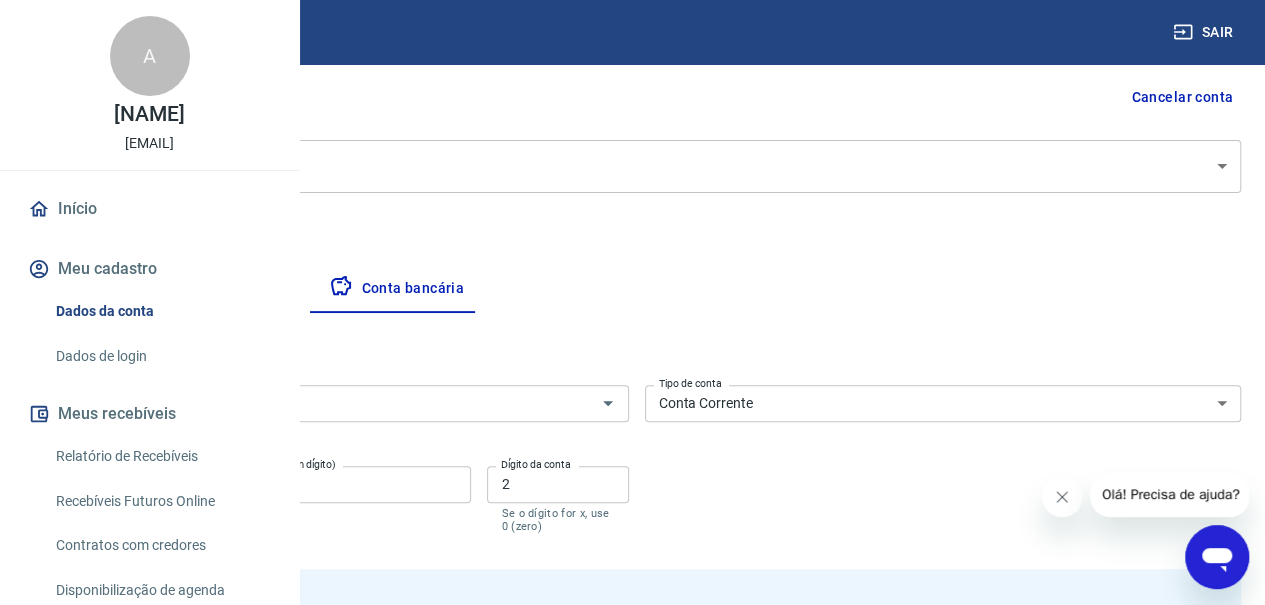 type on "0" 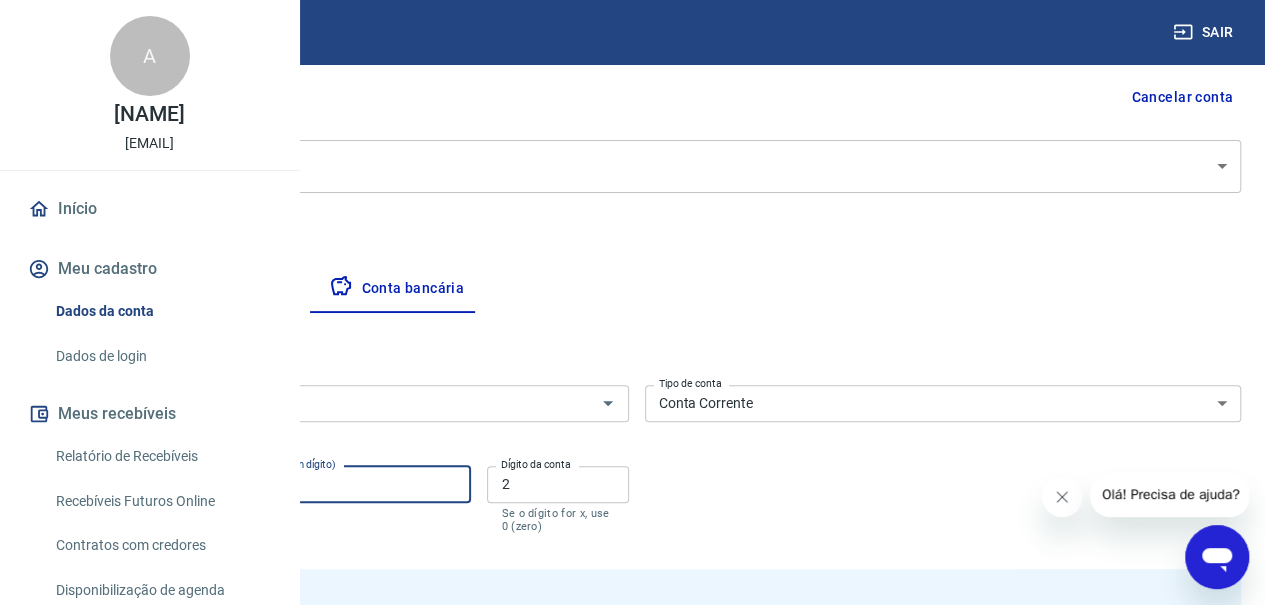 click on "492479" at bounding box center [353, 484] 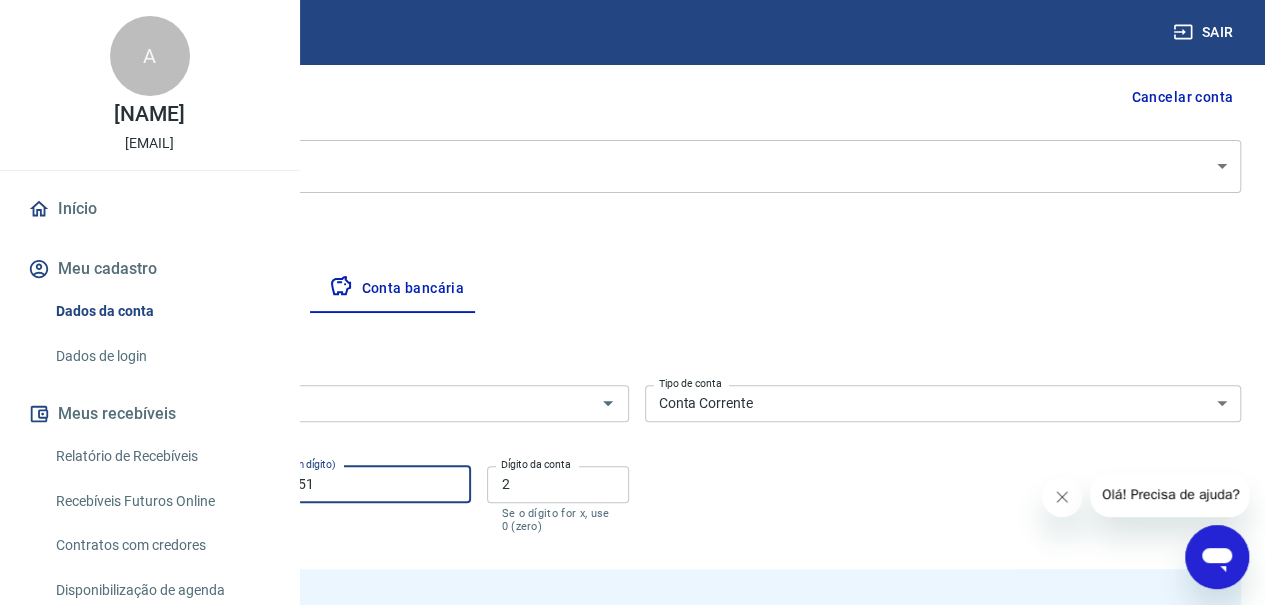 type on "14575151" 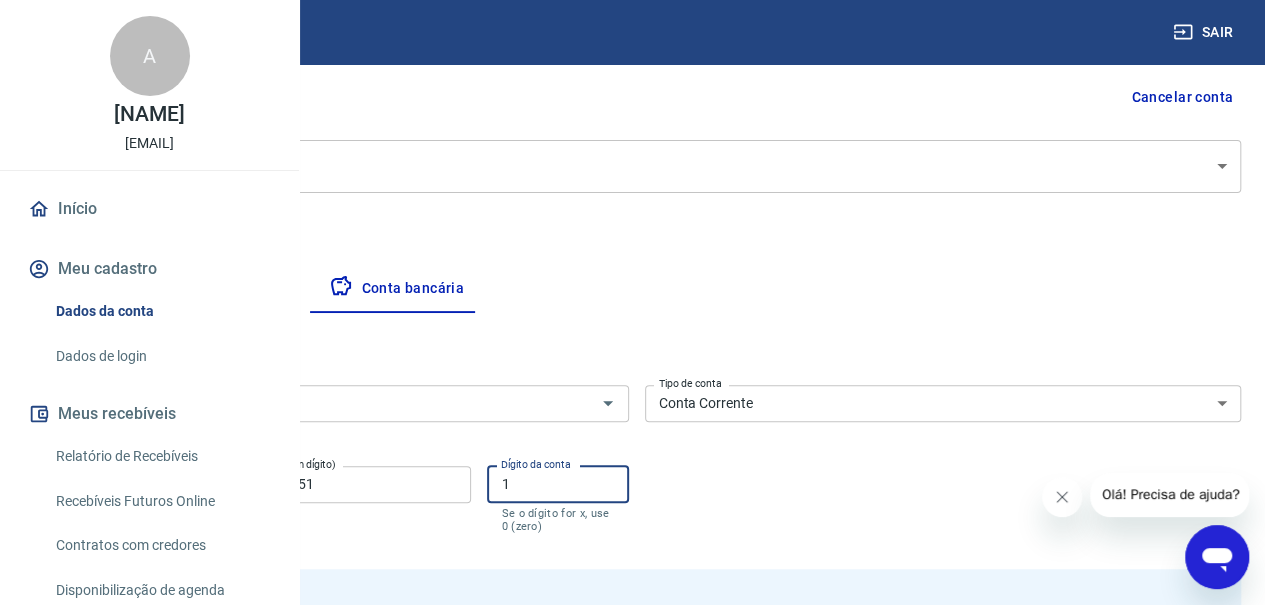 scroll, scrollTop: 448, scrollLeft: 0, axis: vertical 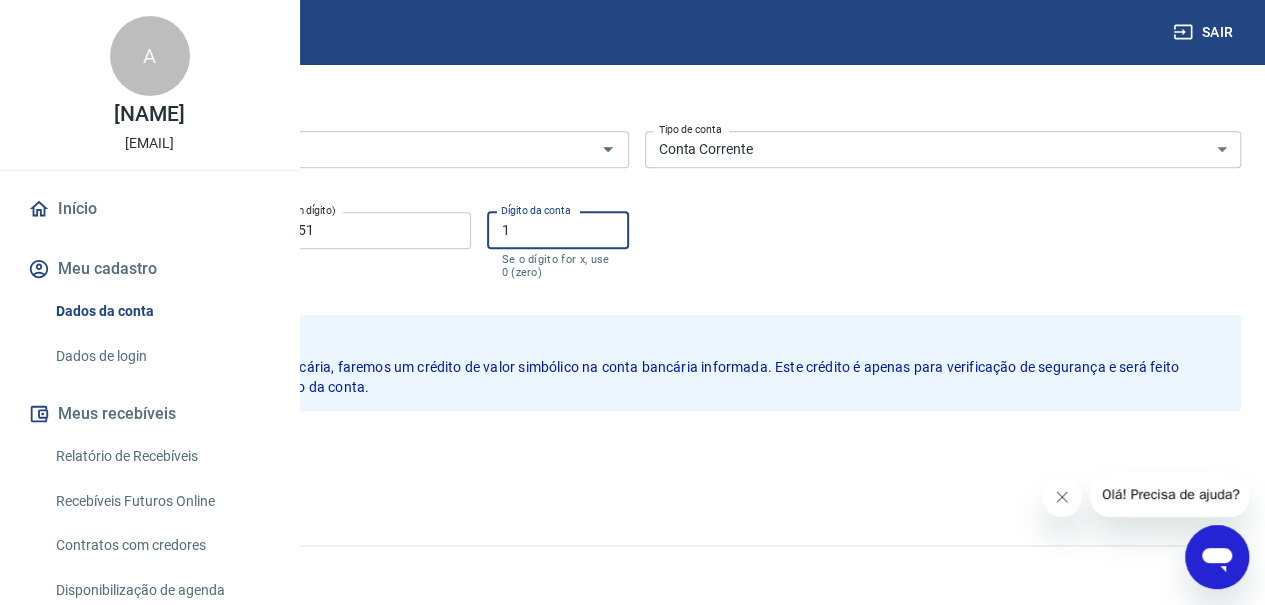 type on "1" 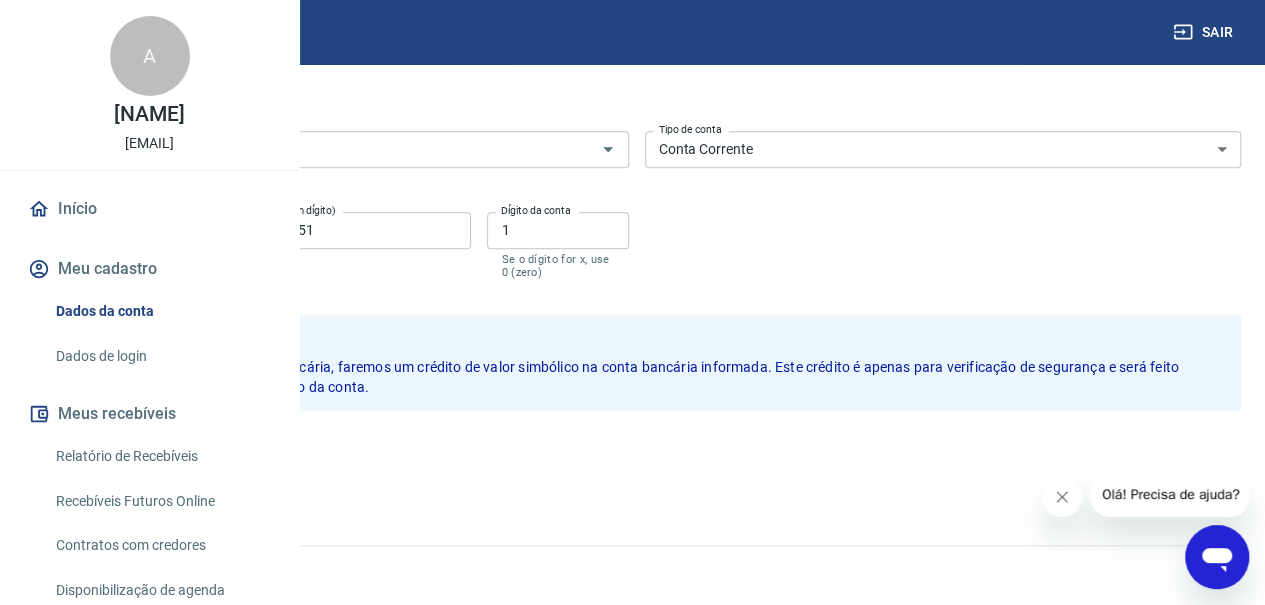 click on "Salvar" at bounding box center [70, 454] 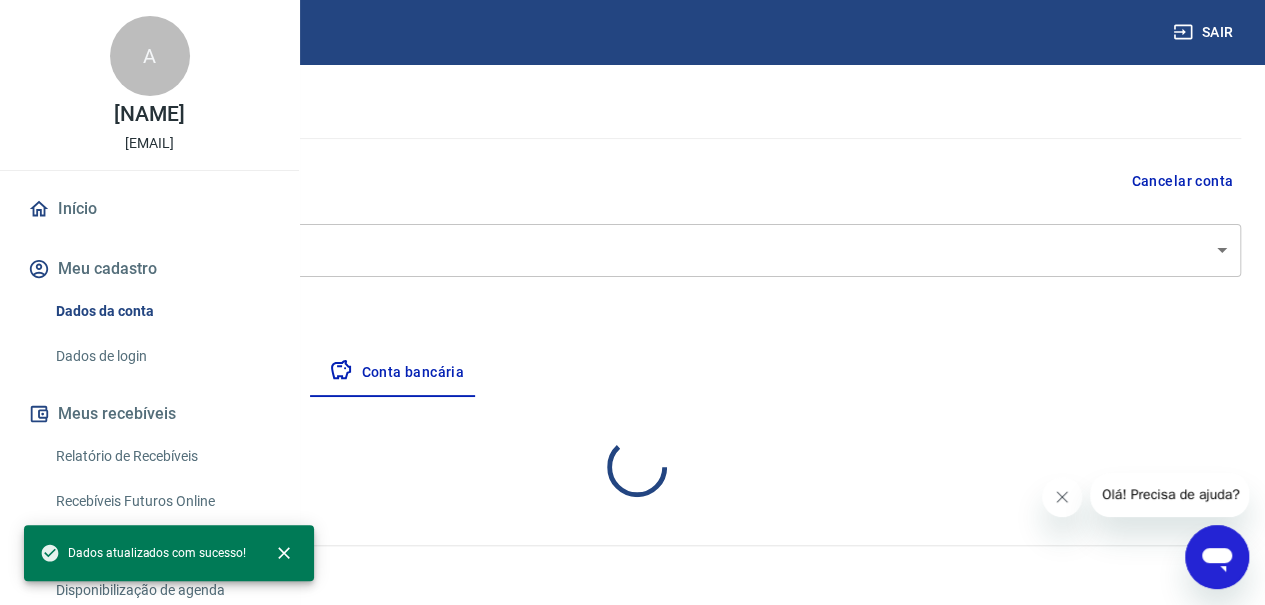 select on "1" 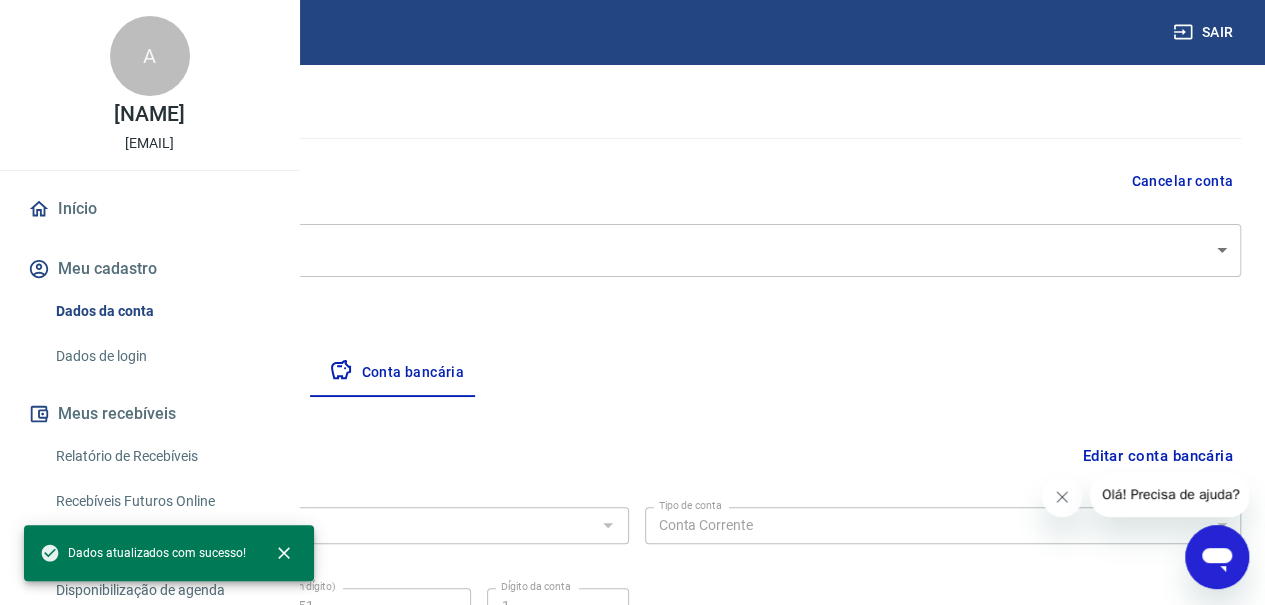 scroll, scrollTop: 304, scrollLeft: 0, axis: vertical 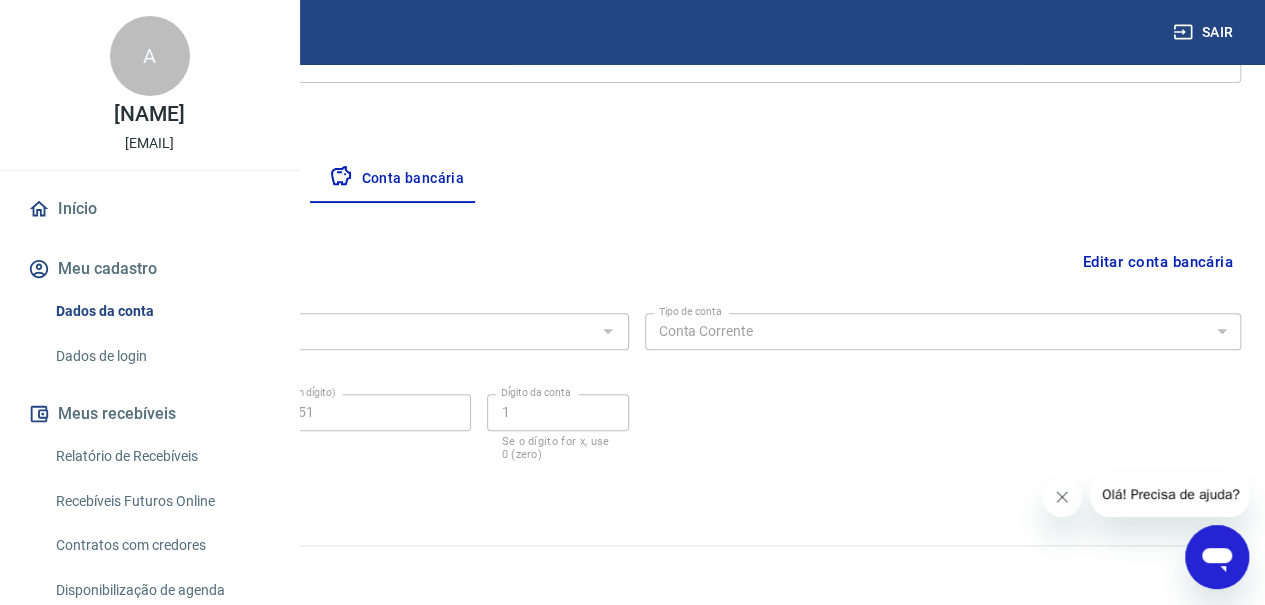 click on "A [NAME] [LAST] [EMAIL] Início Meu cadastro Dados da conta Dados de login Meus recebíveis Relatório de Recebíveis Recebíveis Futuros Online Contratos com credores Disponibilização de agenda Conta digital Segurança Fale conosco" at bounding box center [149, 395] 